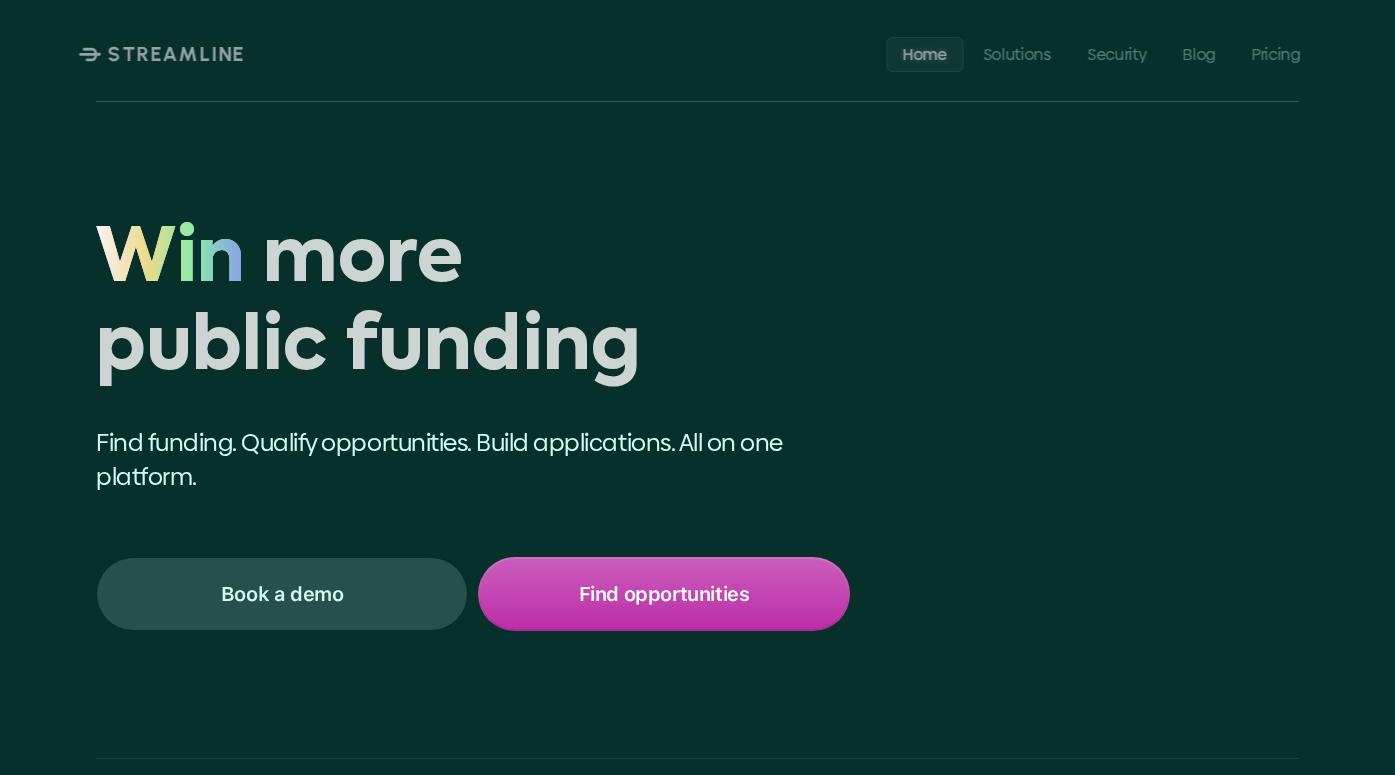 scroll, scrollTop: 0, scrollLeft: 0, axis: both 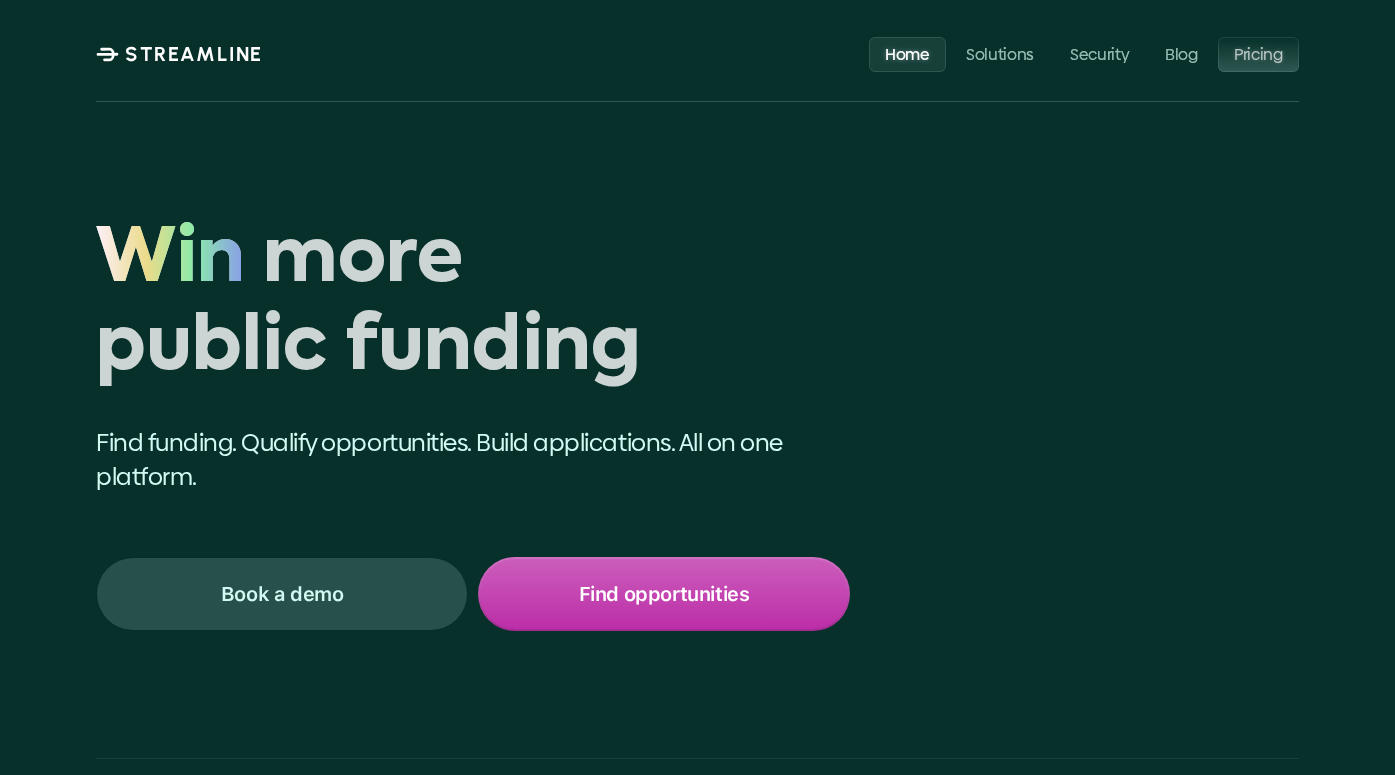 click on "Pricing" at bounding box center (1258, 53) 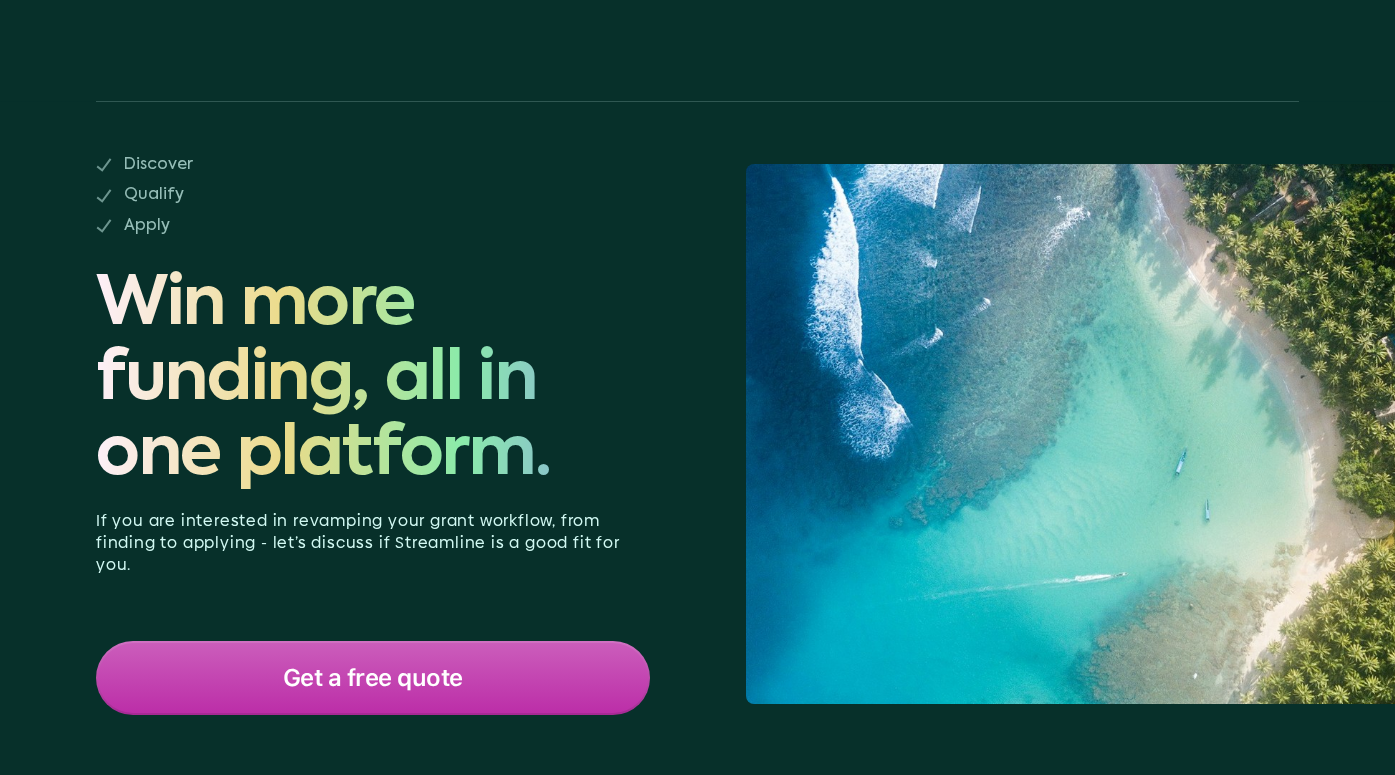 scroll, scrollTop: 0, scrollLeft: 0, axis: both 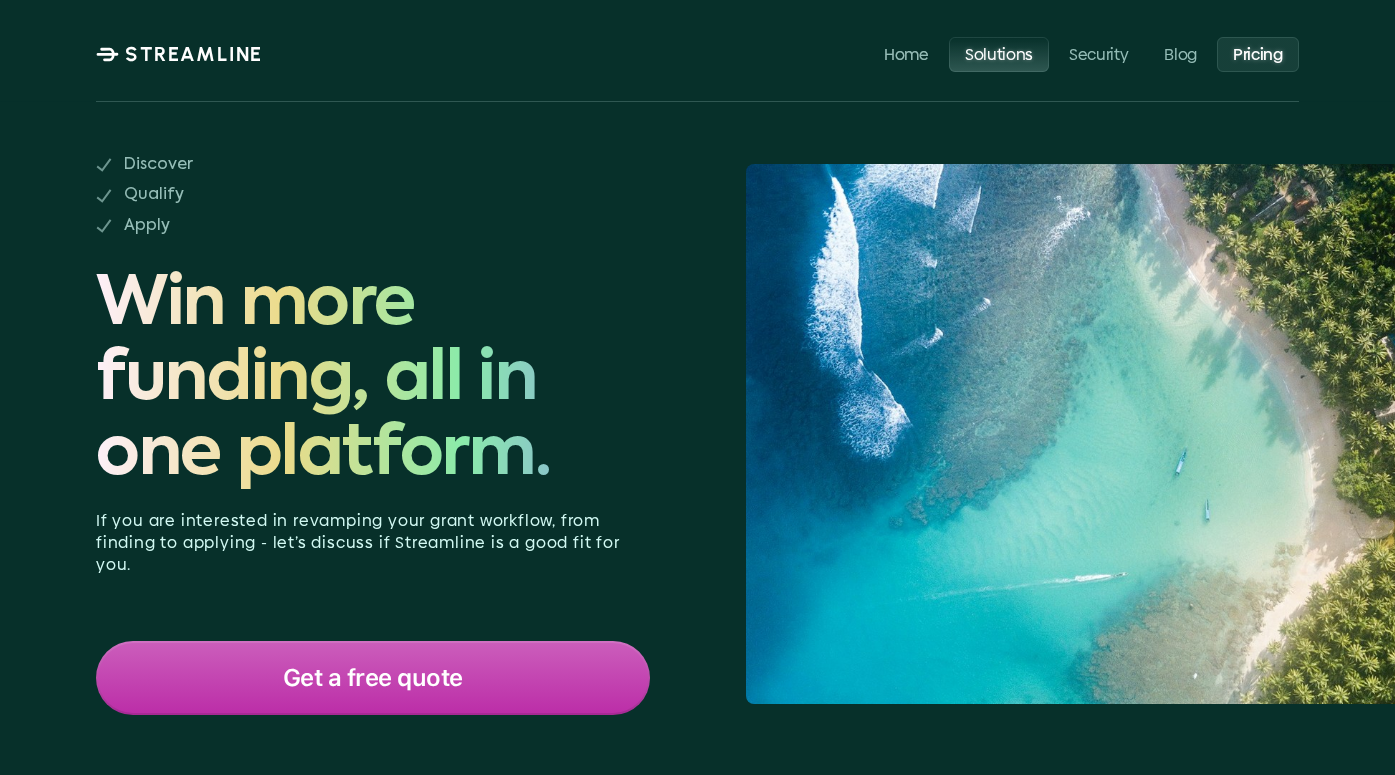 click on "Solutions" at bounding box center [999, 53] 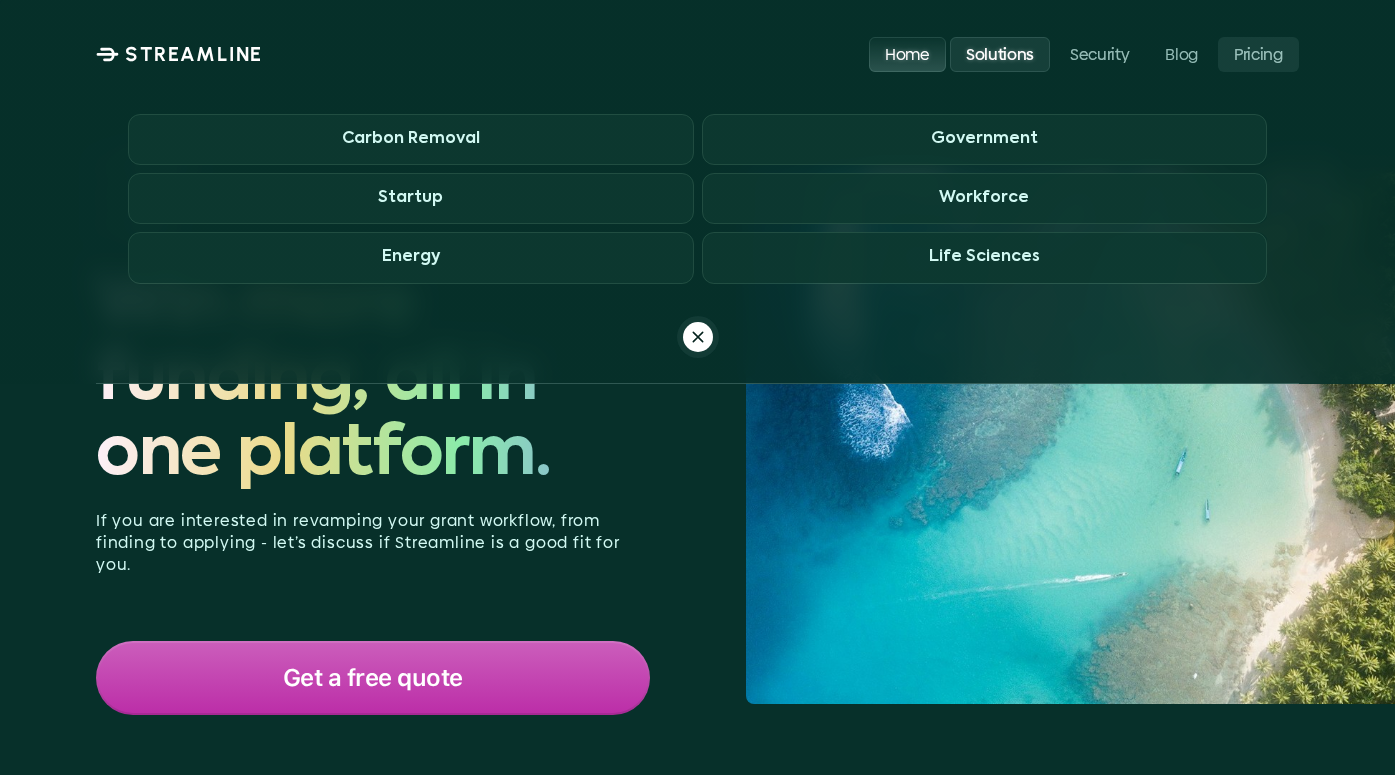 click on "Home" at bounding box center [907, 53] 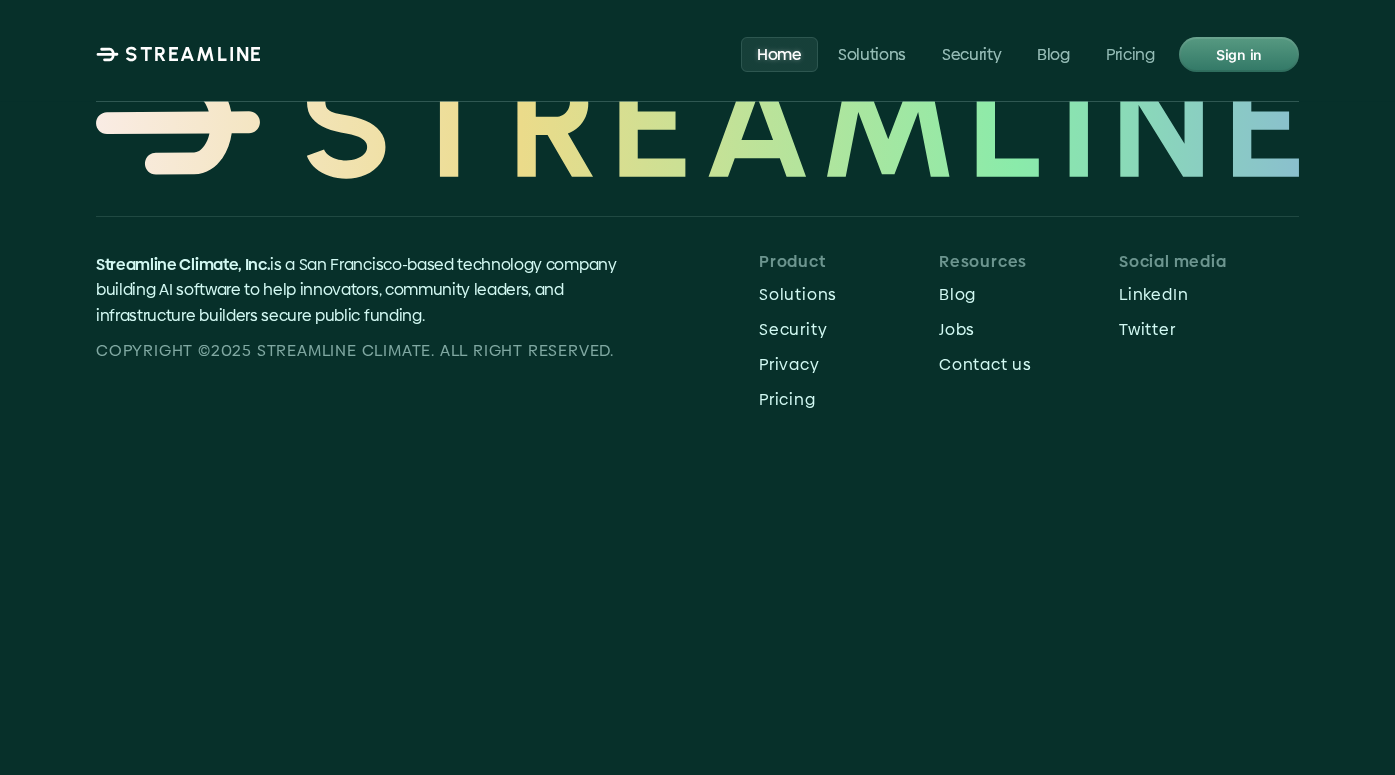 scroll, scrollTop: 9404, scrollLeft: 0, axis: vertical 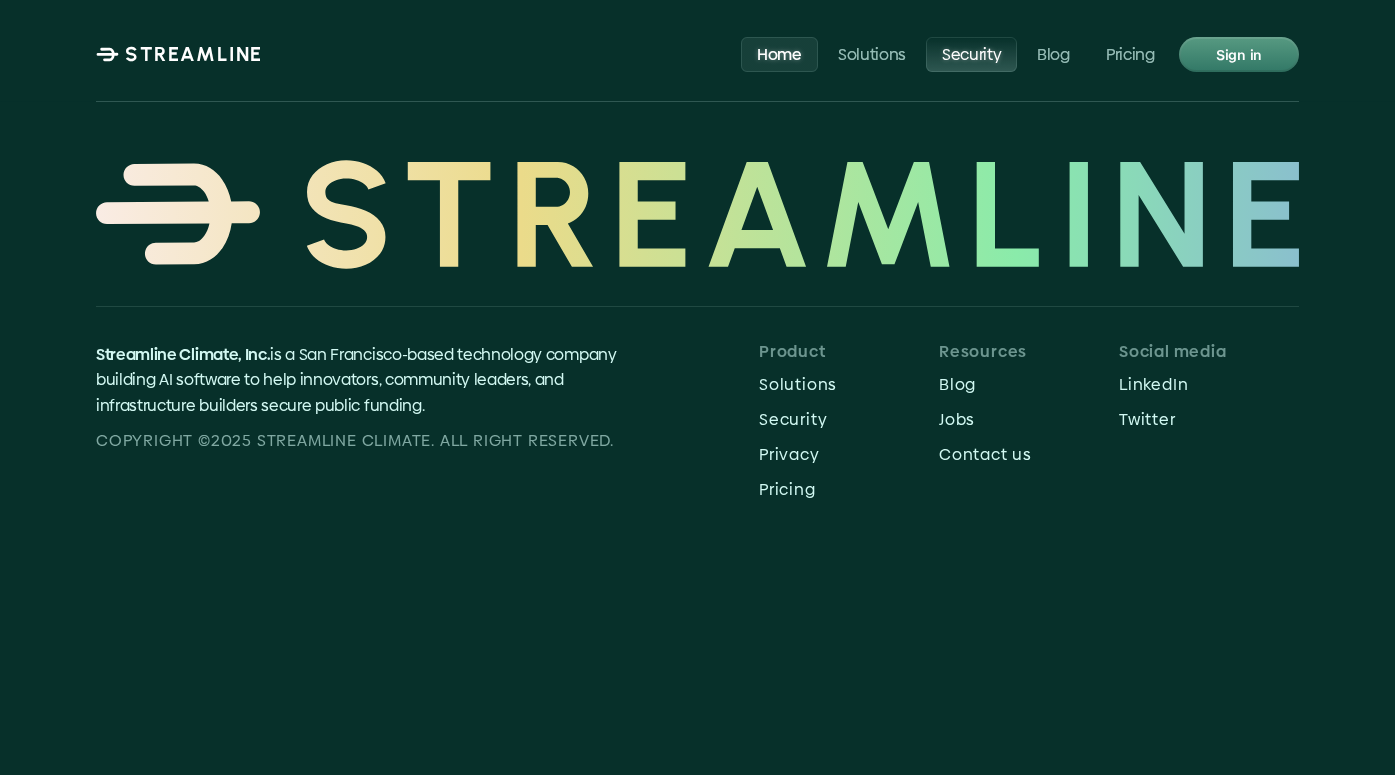 click on "Security" at bounding box center [971, 53] 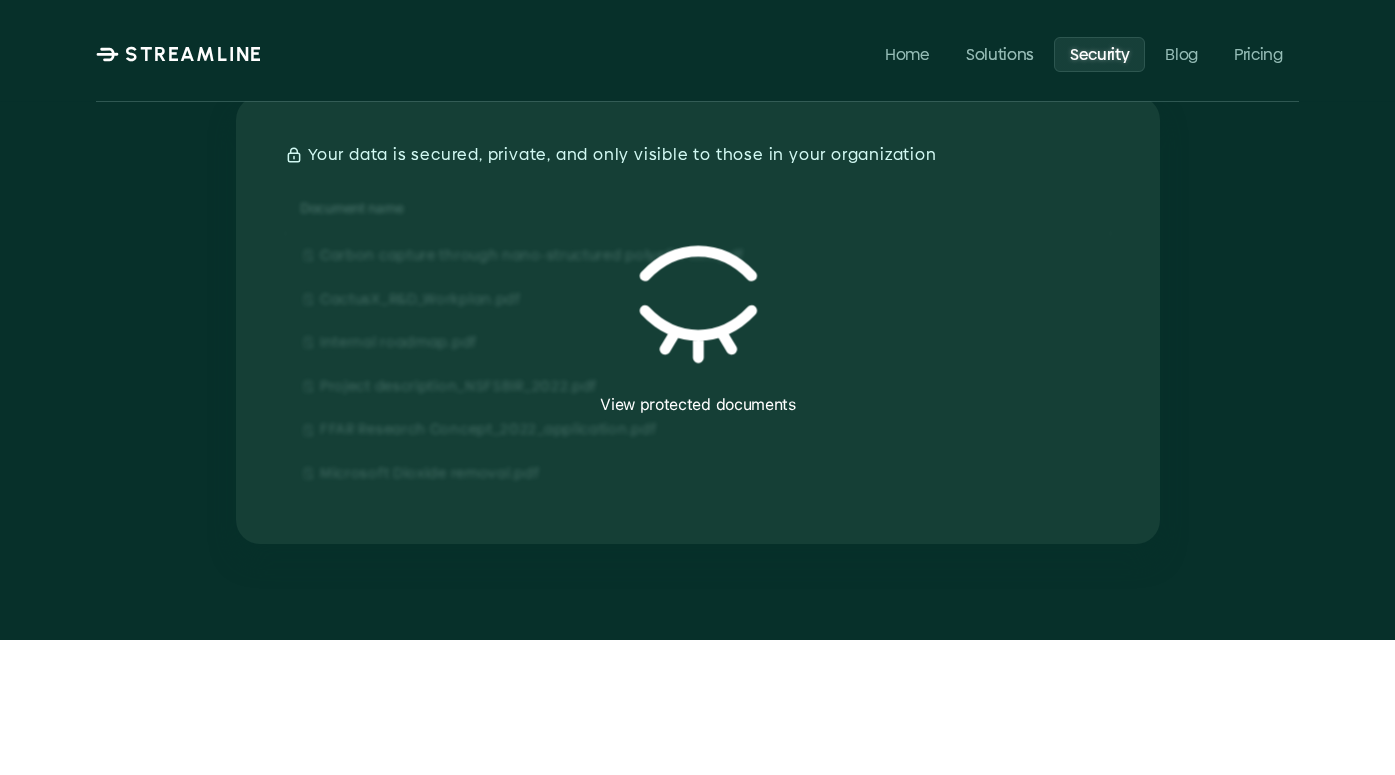scroll, scrollTop: 411, scrollLeft: 0, axis: vertical 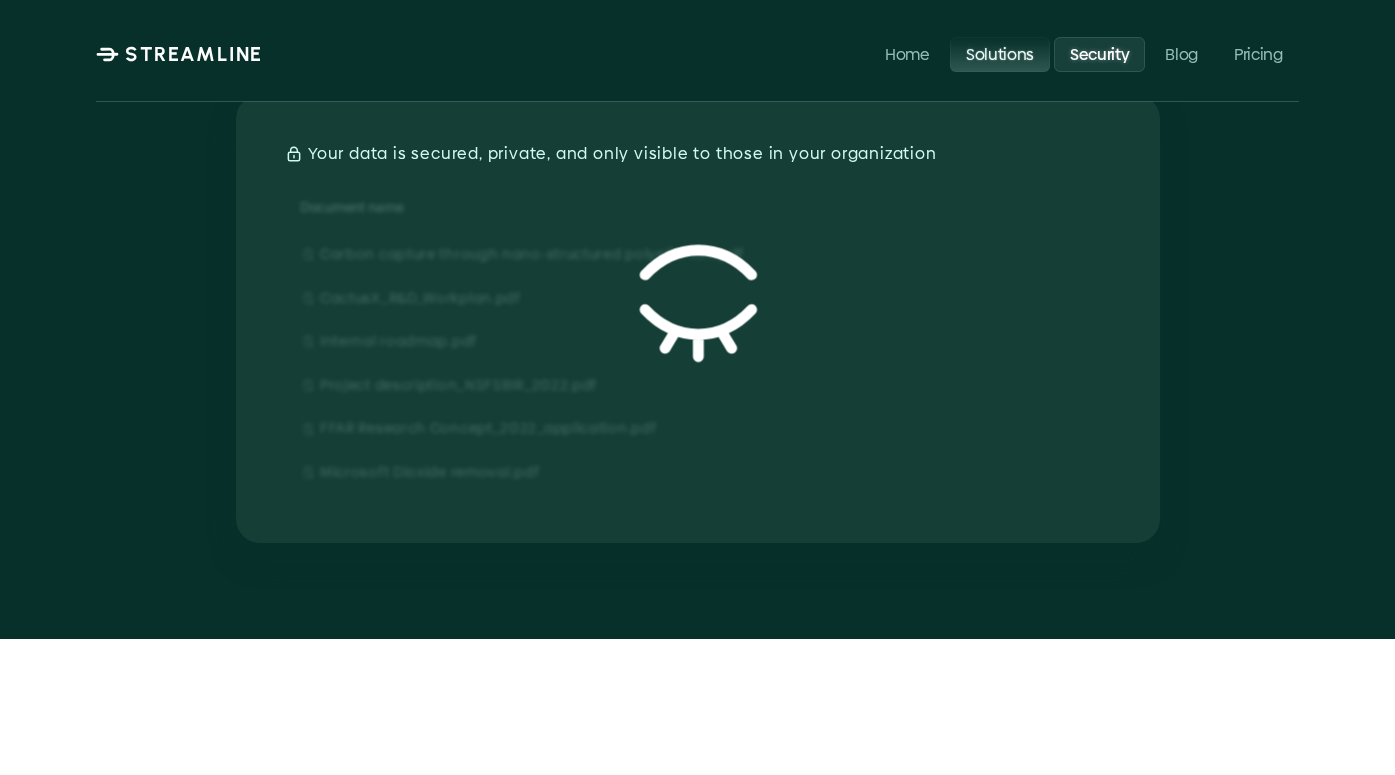 click on "Solutions" at bounding box center [1000, 53] 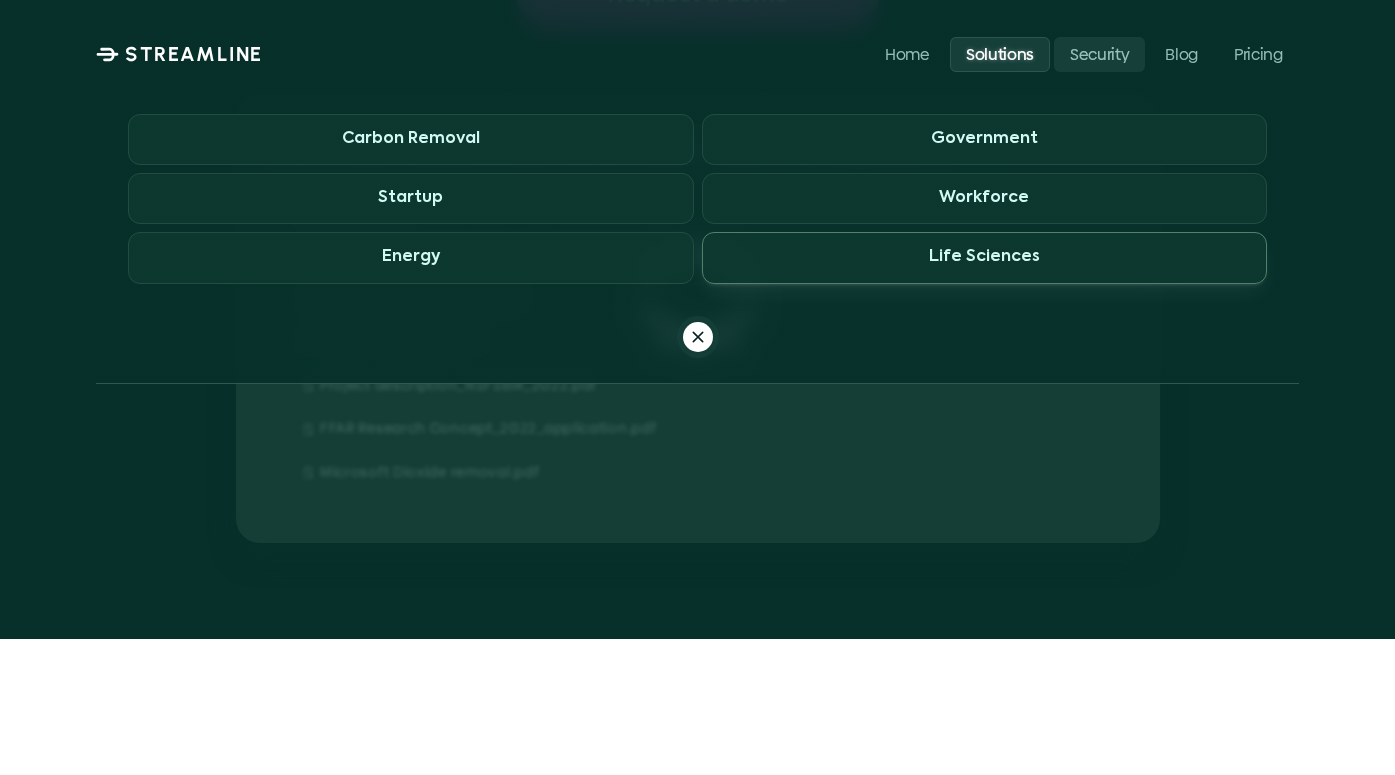 click on "Life Sciences" at bounding box center (984, 257) 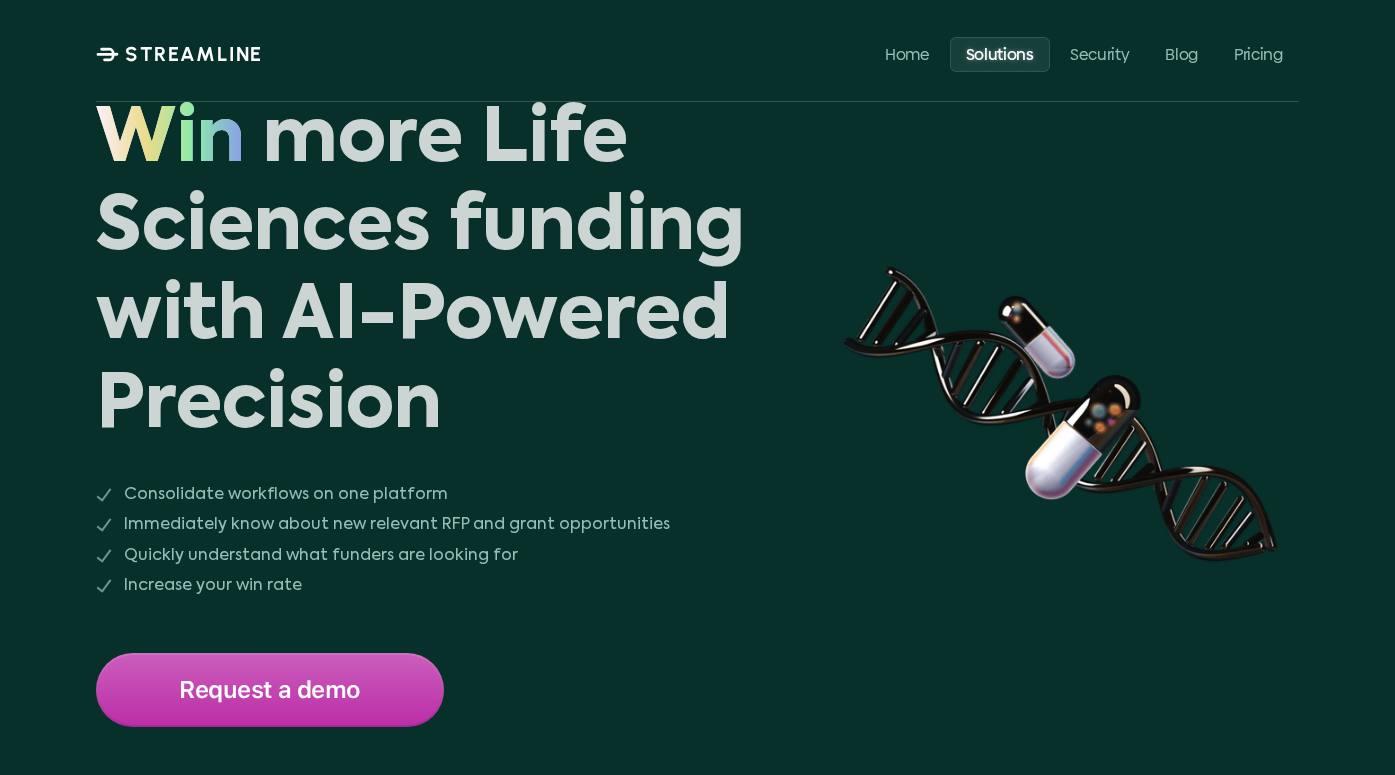 scroll, scrollTop: 0, scrollLeft: 0, axis: both 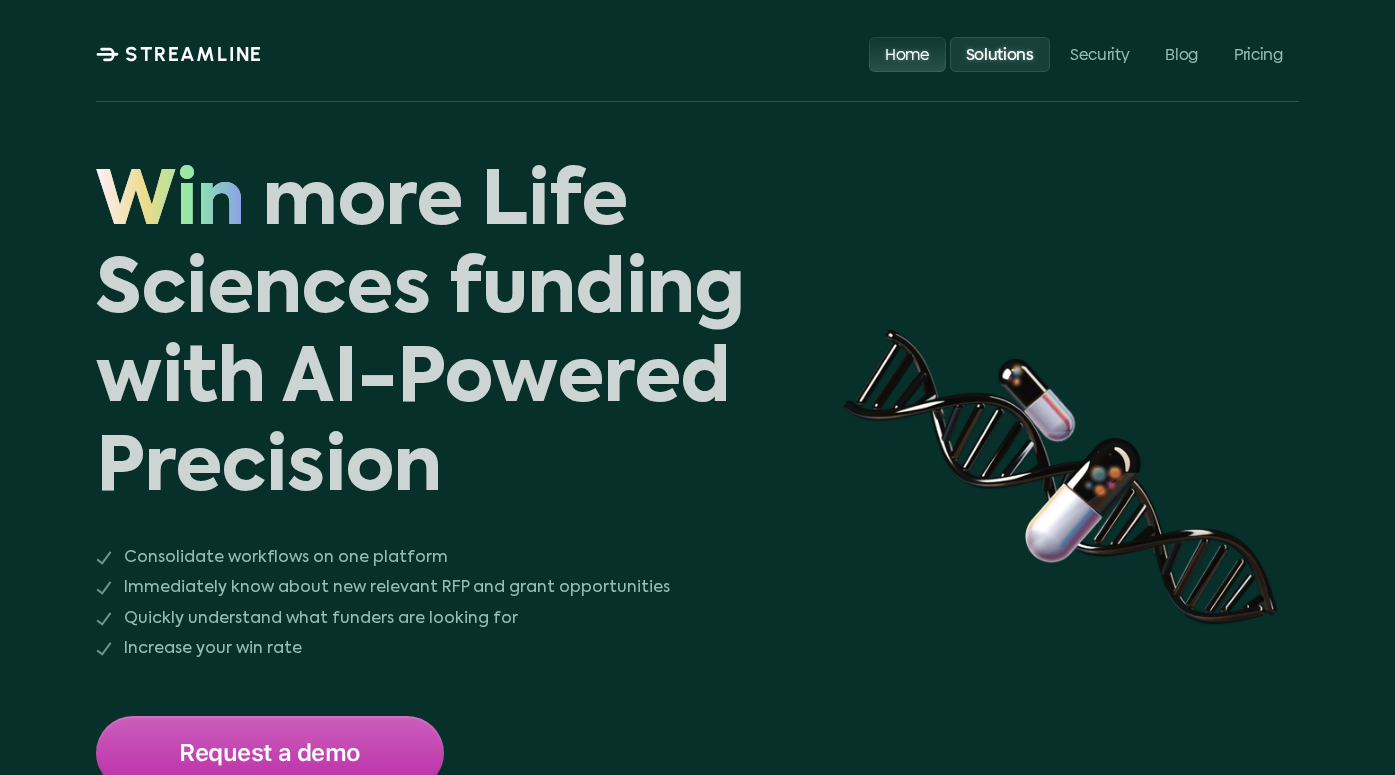 click on "Home" at bounding box center (907, 53) 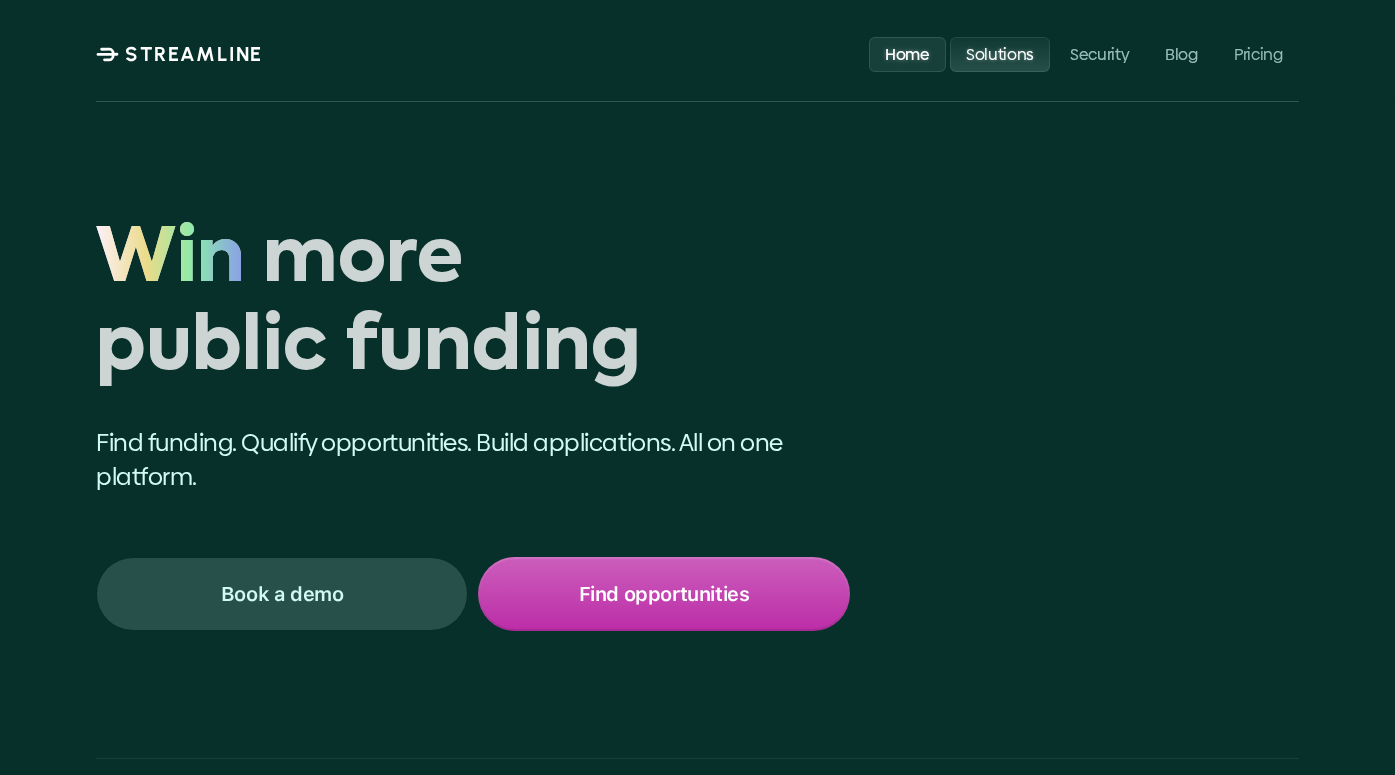 click on "Solutions" at bounding box center (1000, 53) 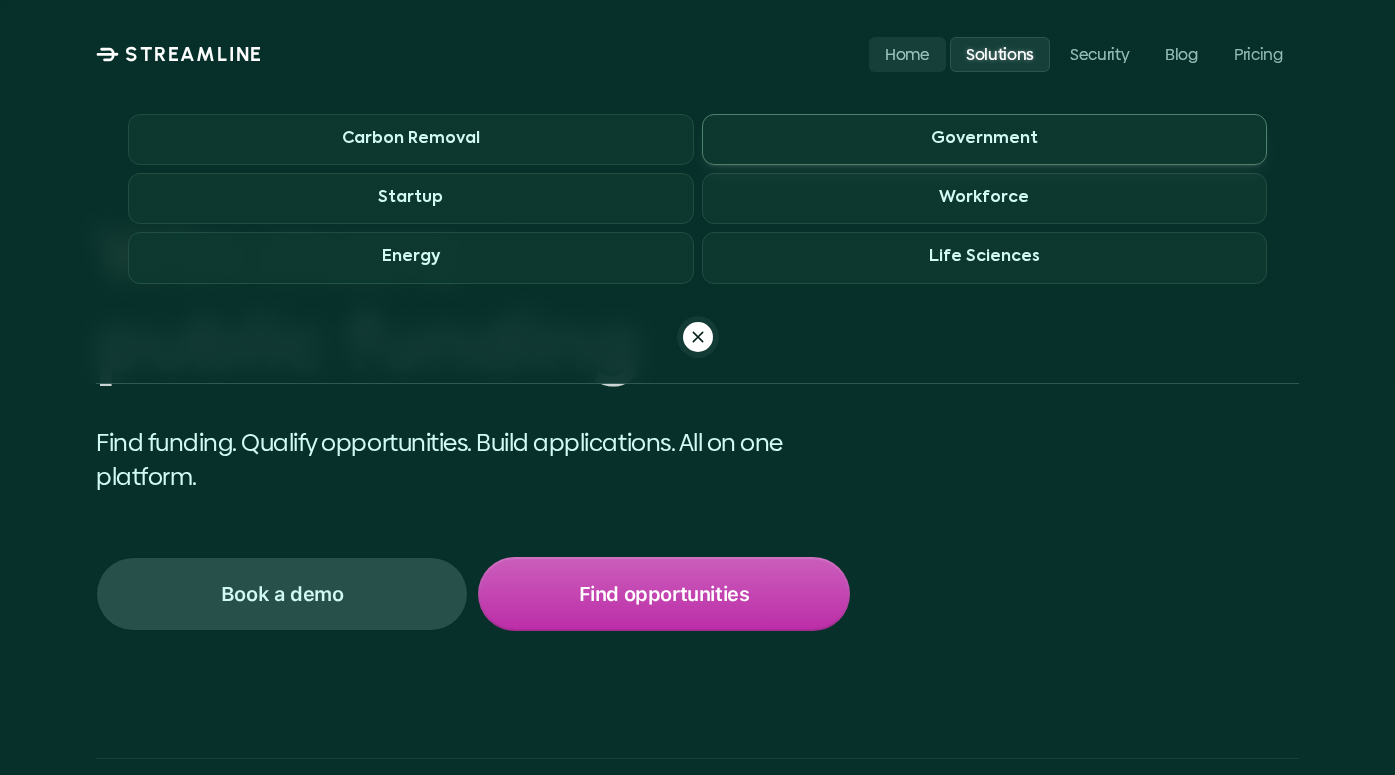 click on "Government" at bounding box center [984, 139] 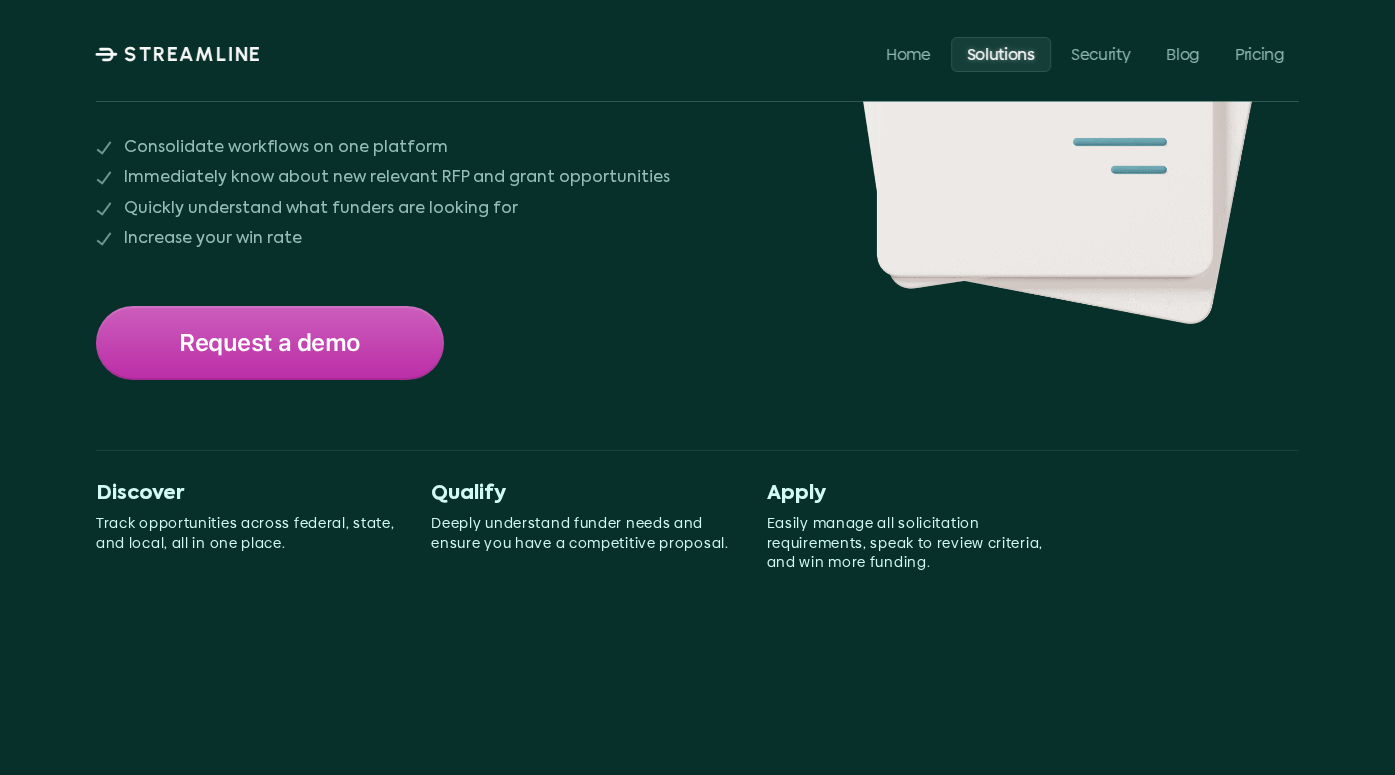 scroll, scrollTop: 411, scrollLeft: 0, axis: vertical 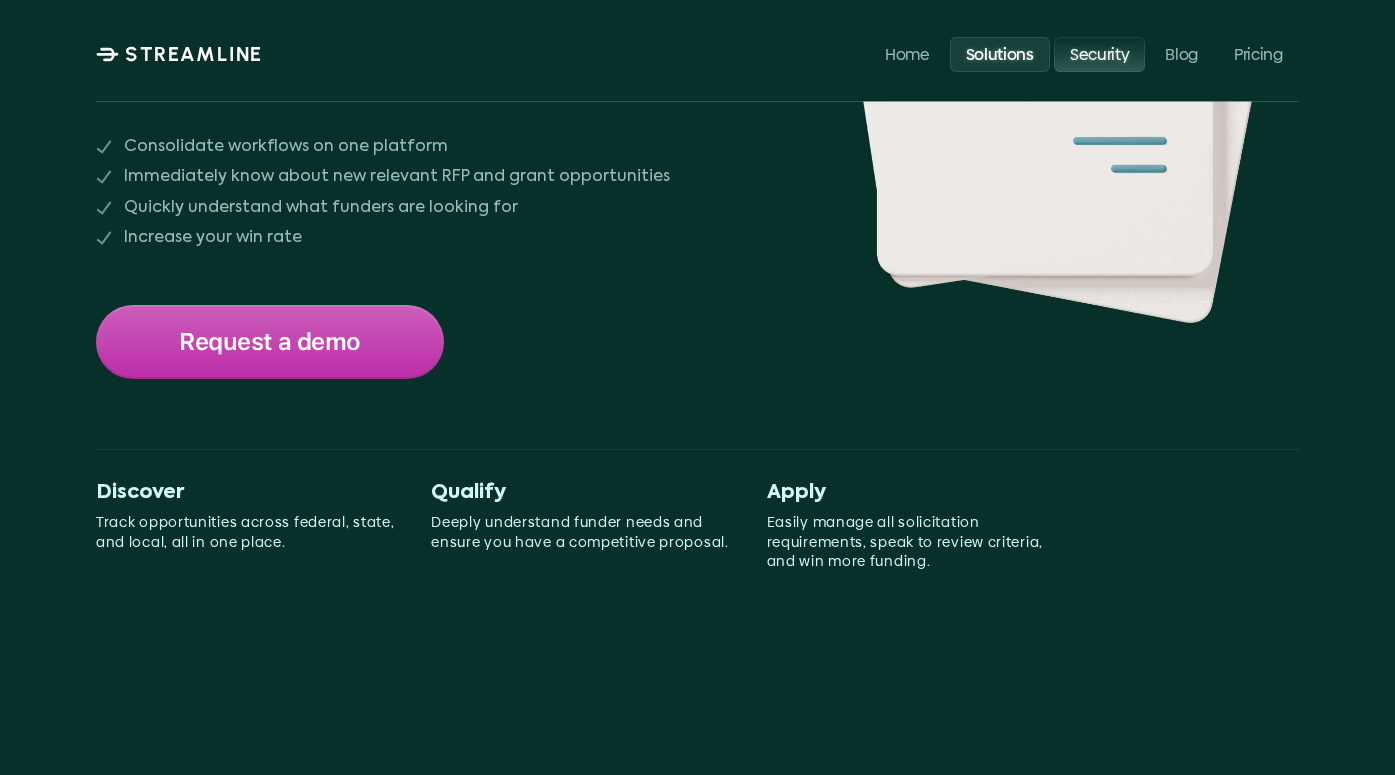 drag, startPoint x: 1077, startPoint y: 47, endPoint x: 1118, endPoint y: 50, distance: 41.109608 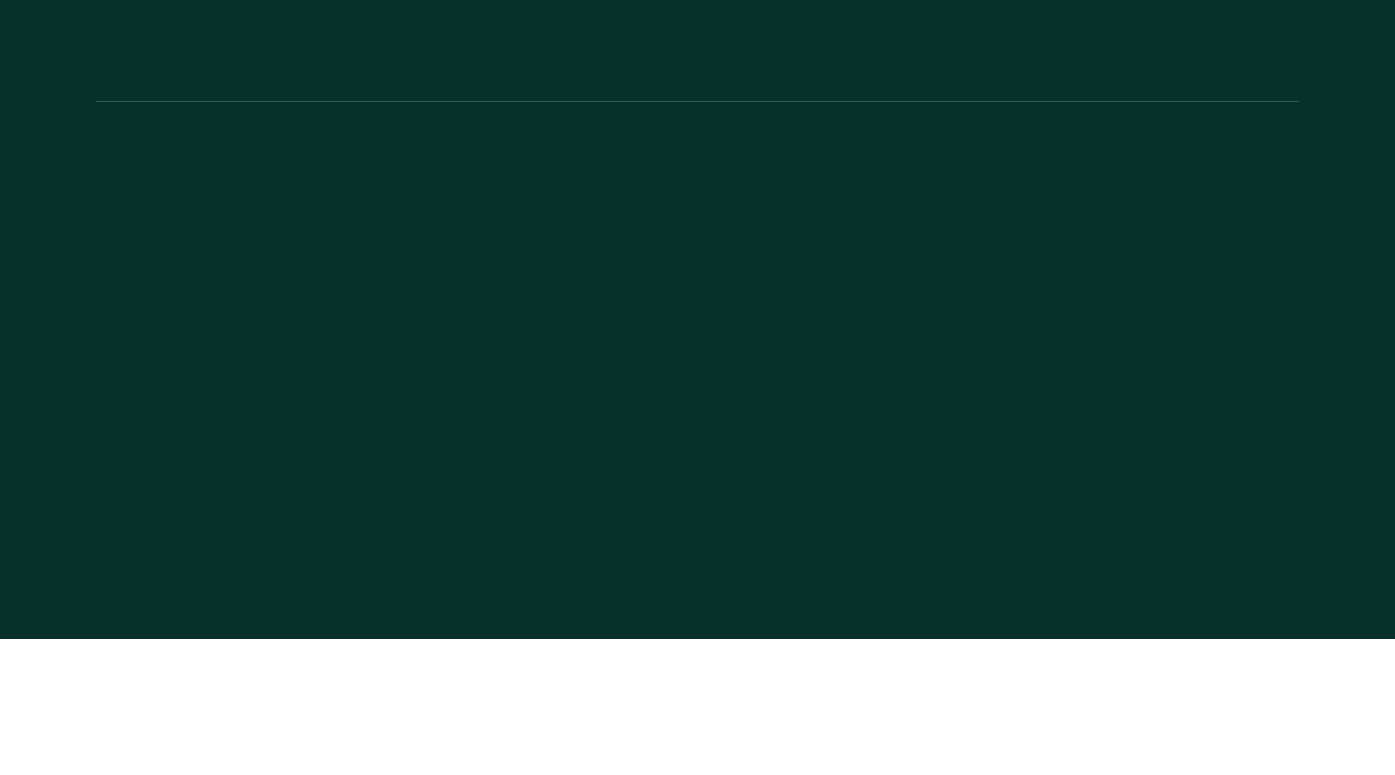 scroll, scrollTop: 0, scrollLeft: 0, axis: both 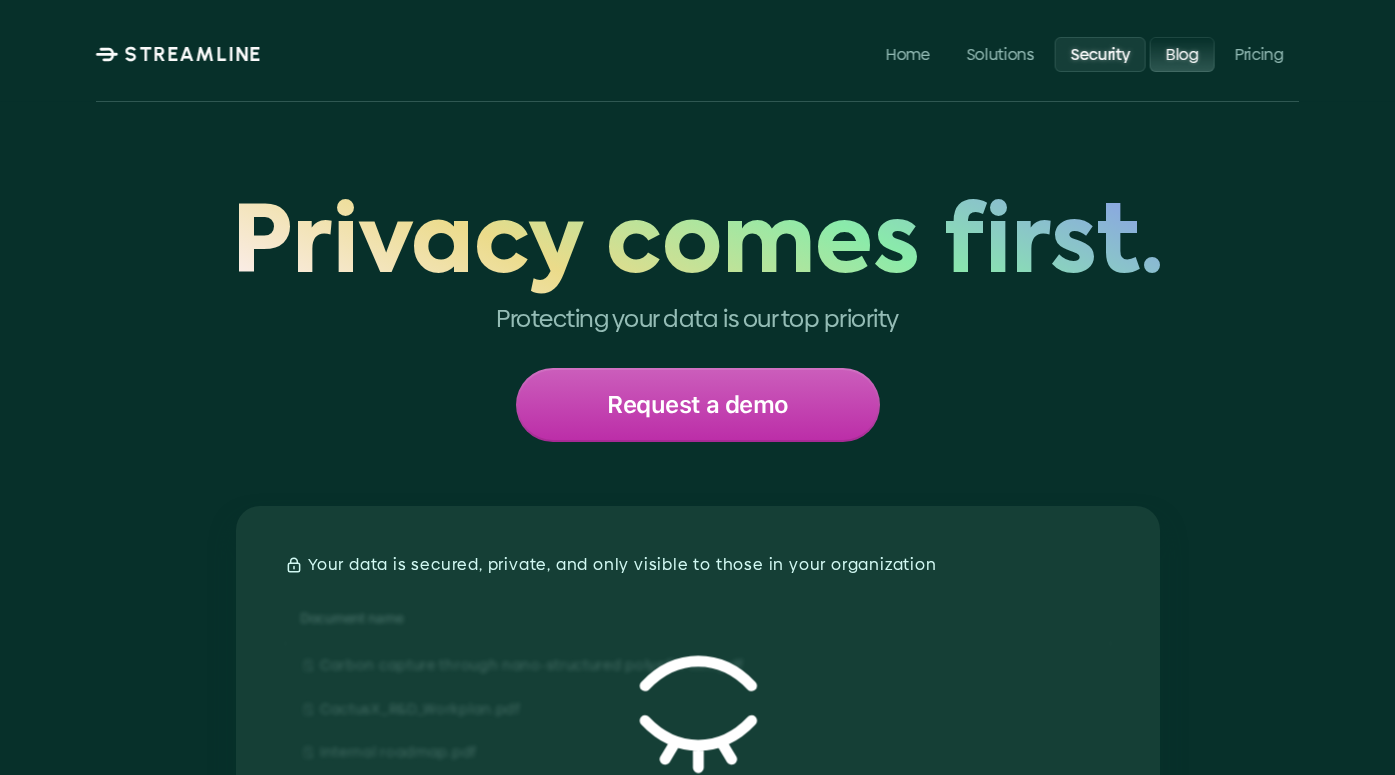 click on "Blog" at bounding box center [1182, 53] 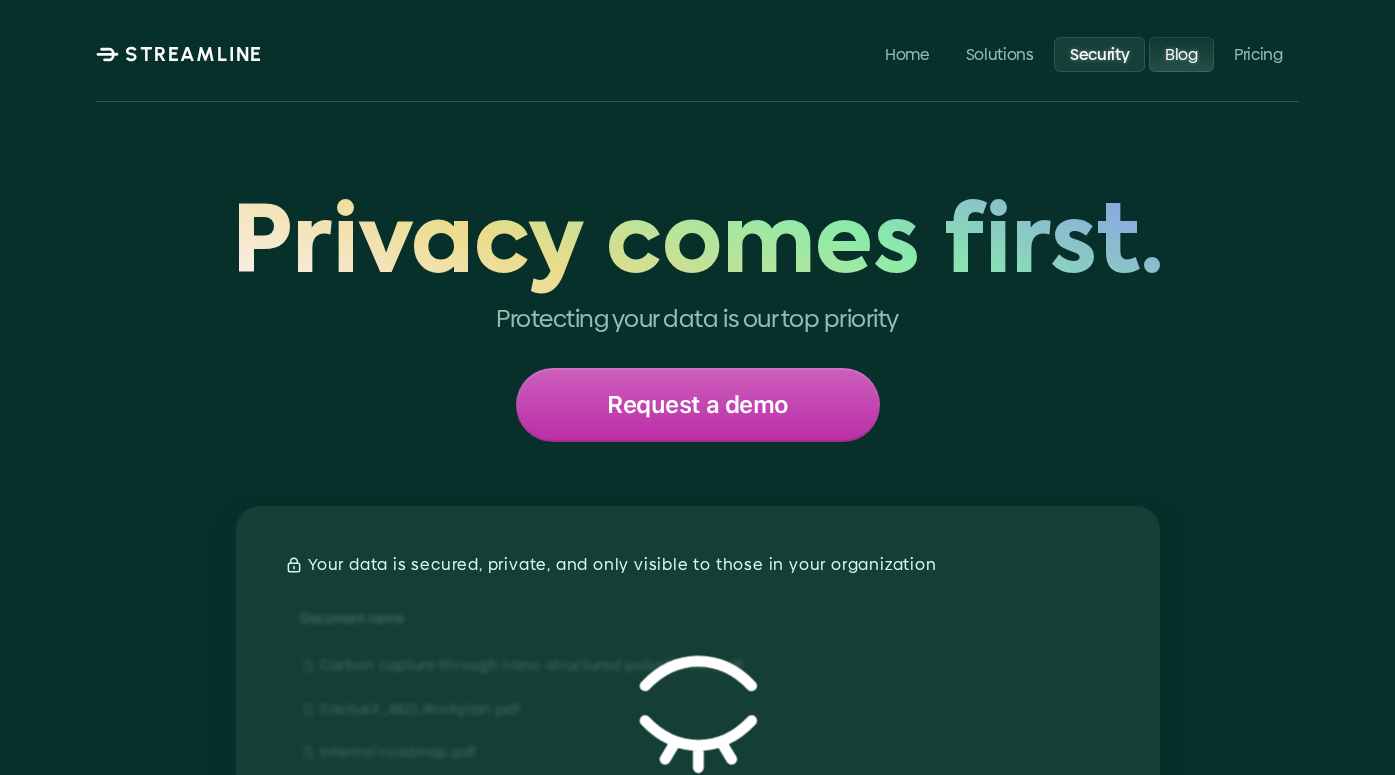 click on "Privacy comes first. Protecting your data is our top priority Request a demo Your data is secured, private, and only visible to those in your organization Document name Carbon capture through nano-structured polyefin film.pdf CactusX_R&D_Workplan.pdf Internal roadmap.pdf Project description_NSFSBIR_2022.pdf FFAR Research Concept_2022_application.pdf Microsoft Dioxide removal.pdf View protected documents Your data belongs to you not us. Trust begins with transparency. We're proud of our privacy-first approach and encourage you to read our terms of service. We never use what you upload or write to train an AI model, share it across organizations, or do anything without your explicit permission. Your content stays private, secure, and untouched by any algorithm. It's a zero-retention promise - your words stay with you. “ [FIRST] [LAST] Sr. Program Manager Privacy at Streamline is more than just a policy. Features Secure access" at bounding box center [697, 3588] 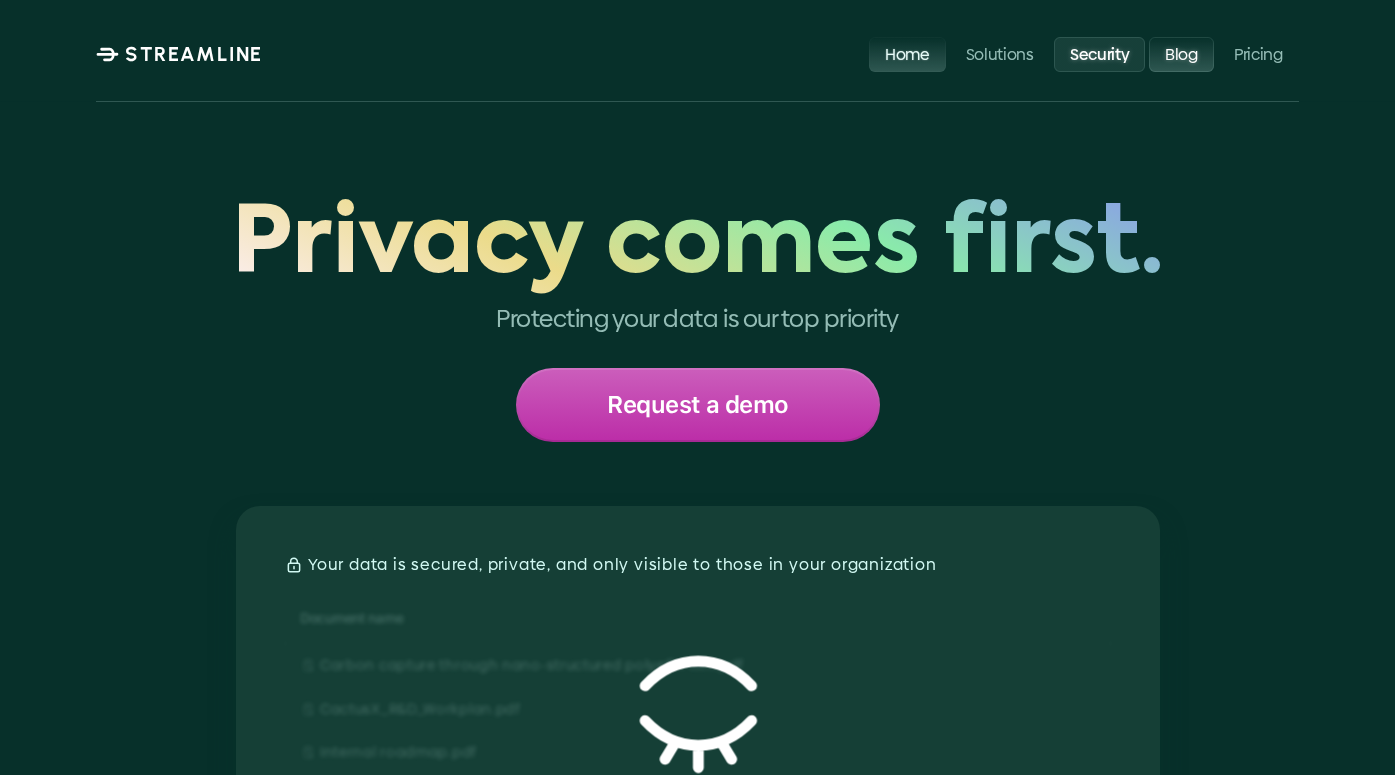 click on "Home" at bounding box center [907, 53] 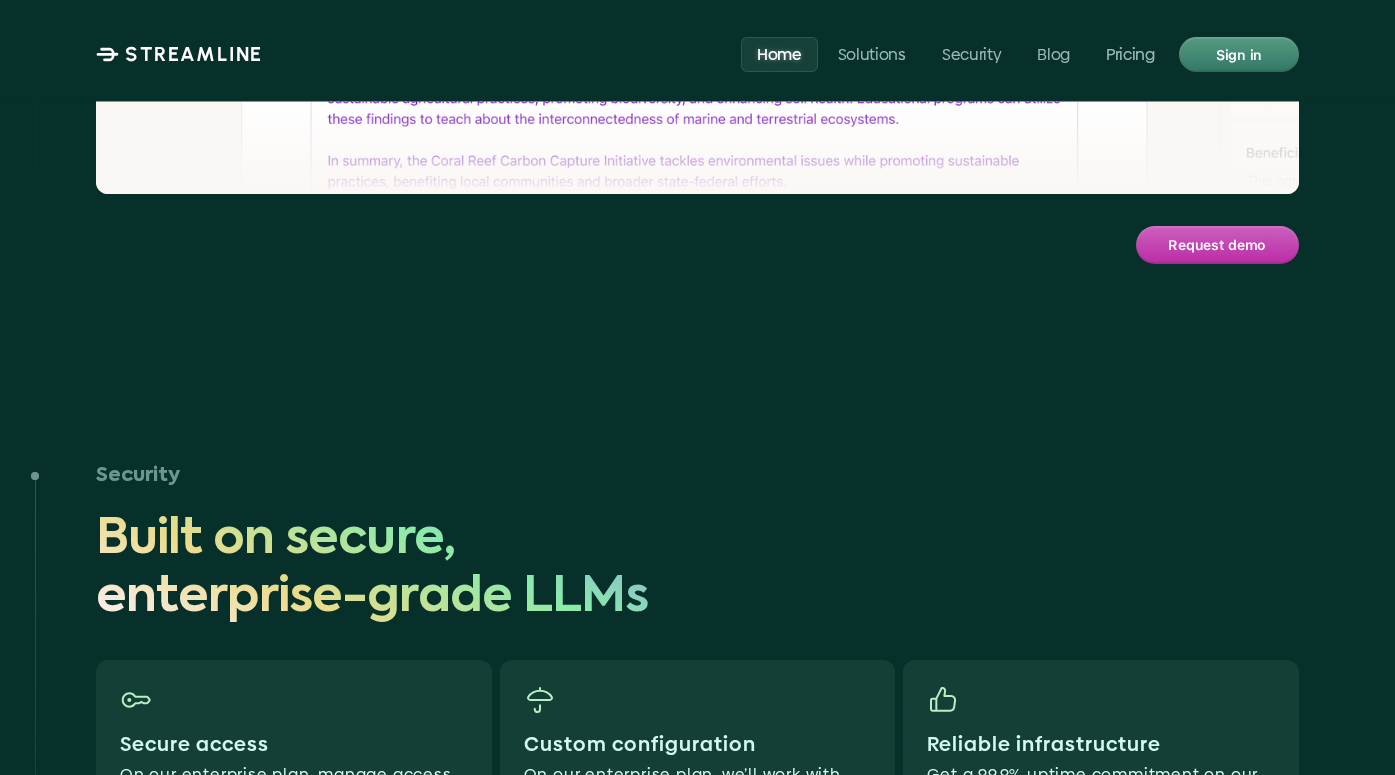 scroll, scrollTop: 6101, scrollLeft: 0, axis: vertical 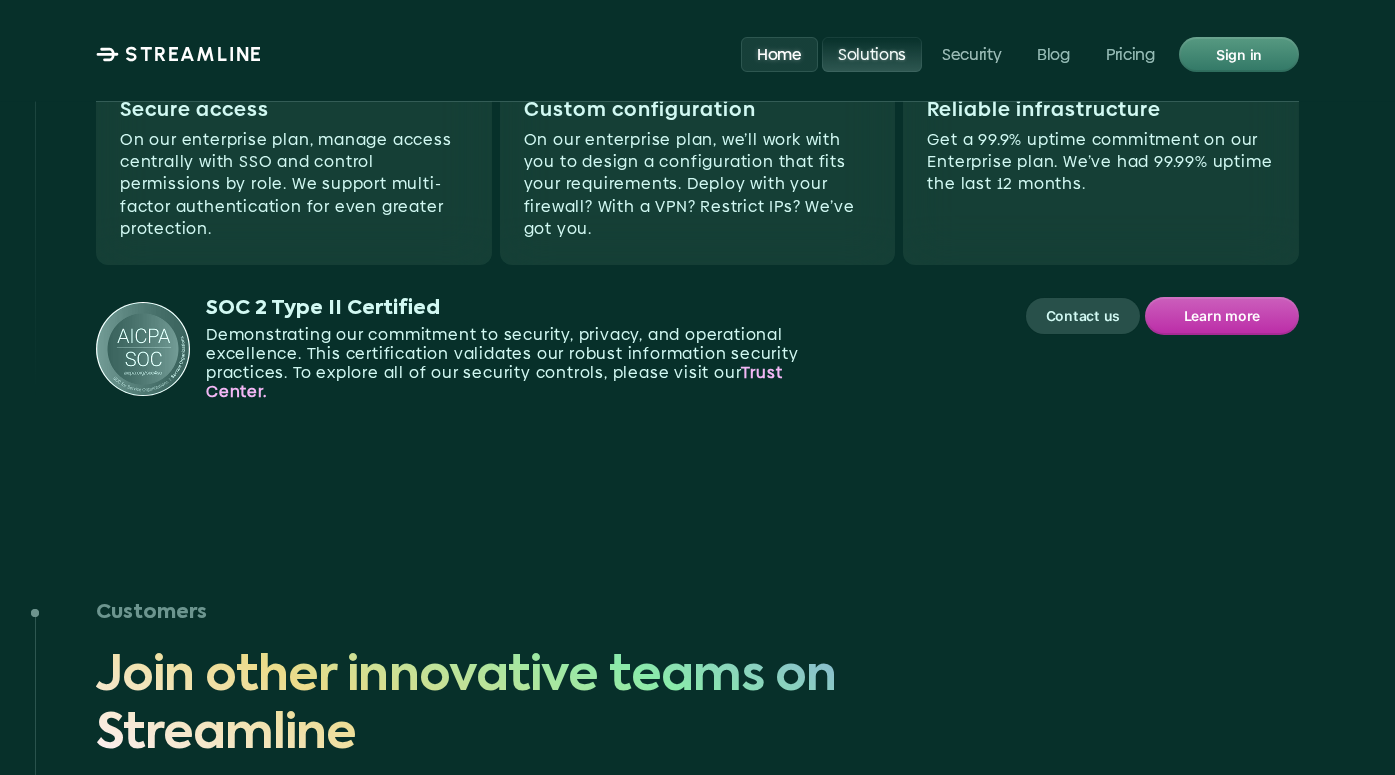 click on "Solutions" at bounding box center (872, 53) 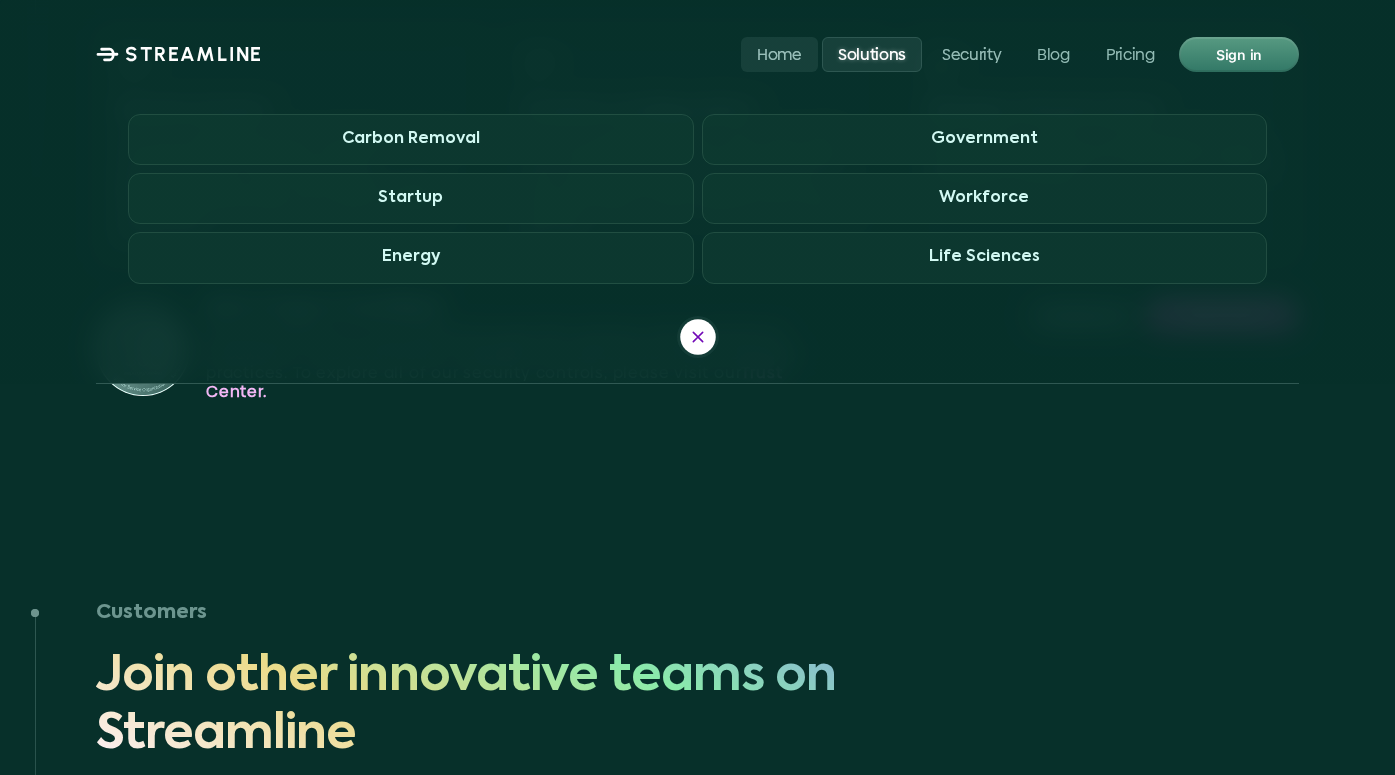 click 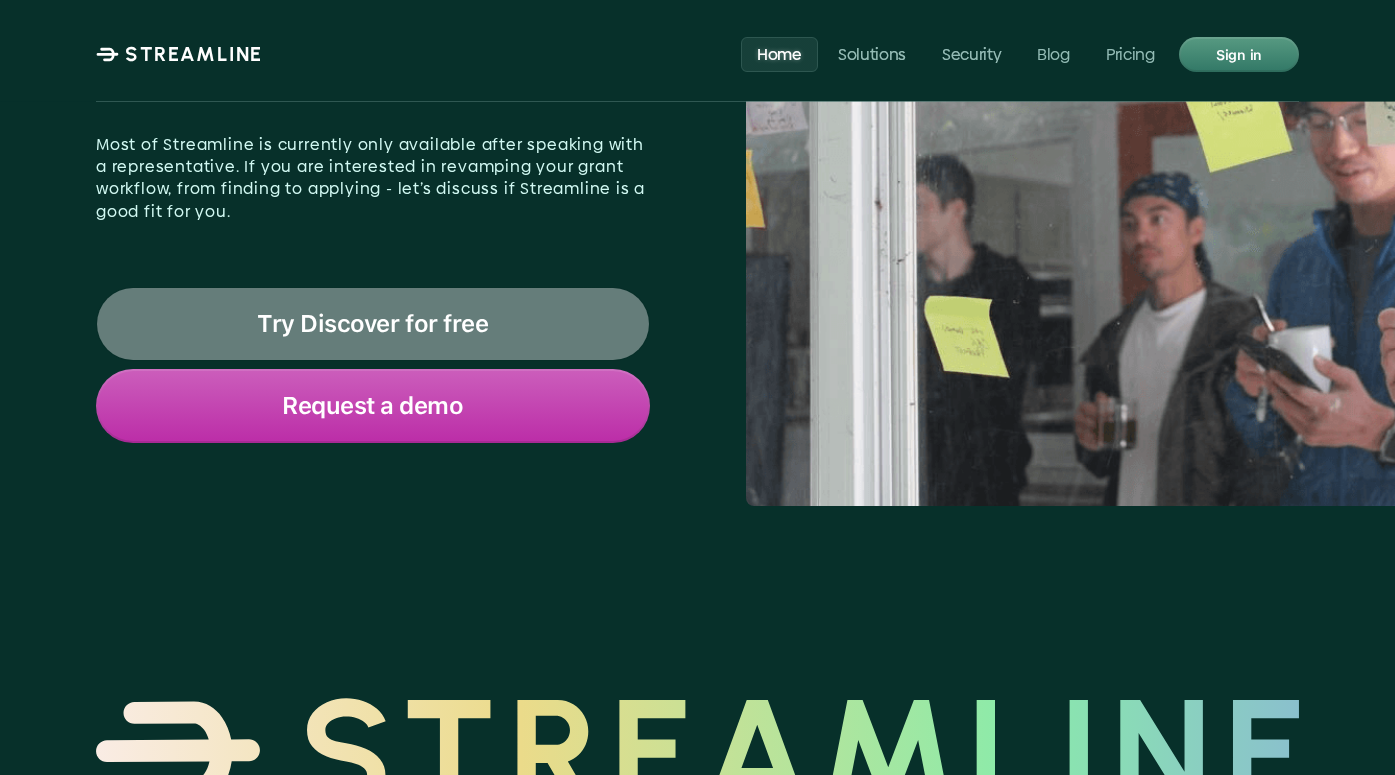 scroll, scrollTop: 9413, scrollLeft: 0, axis: vertical 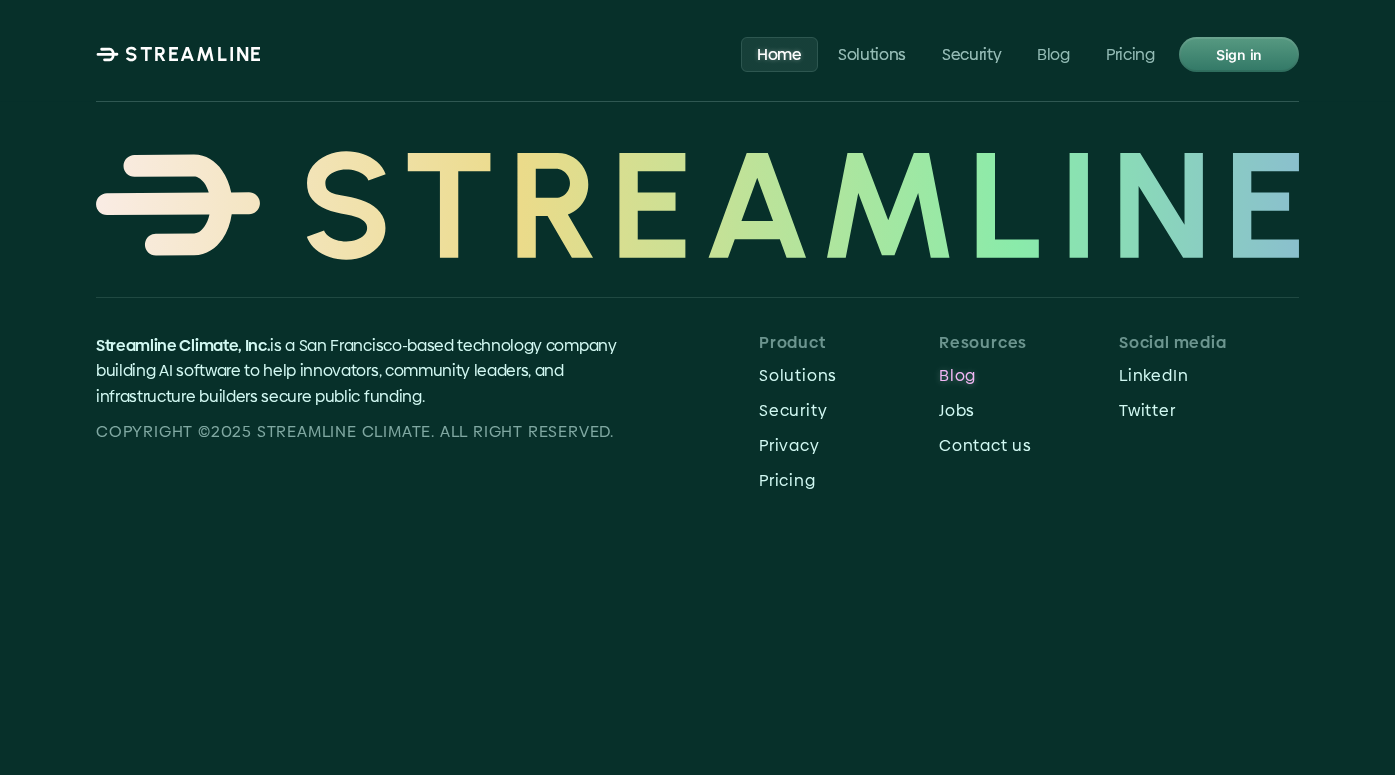 click on "Blog" at bounding box center (1029, 375) 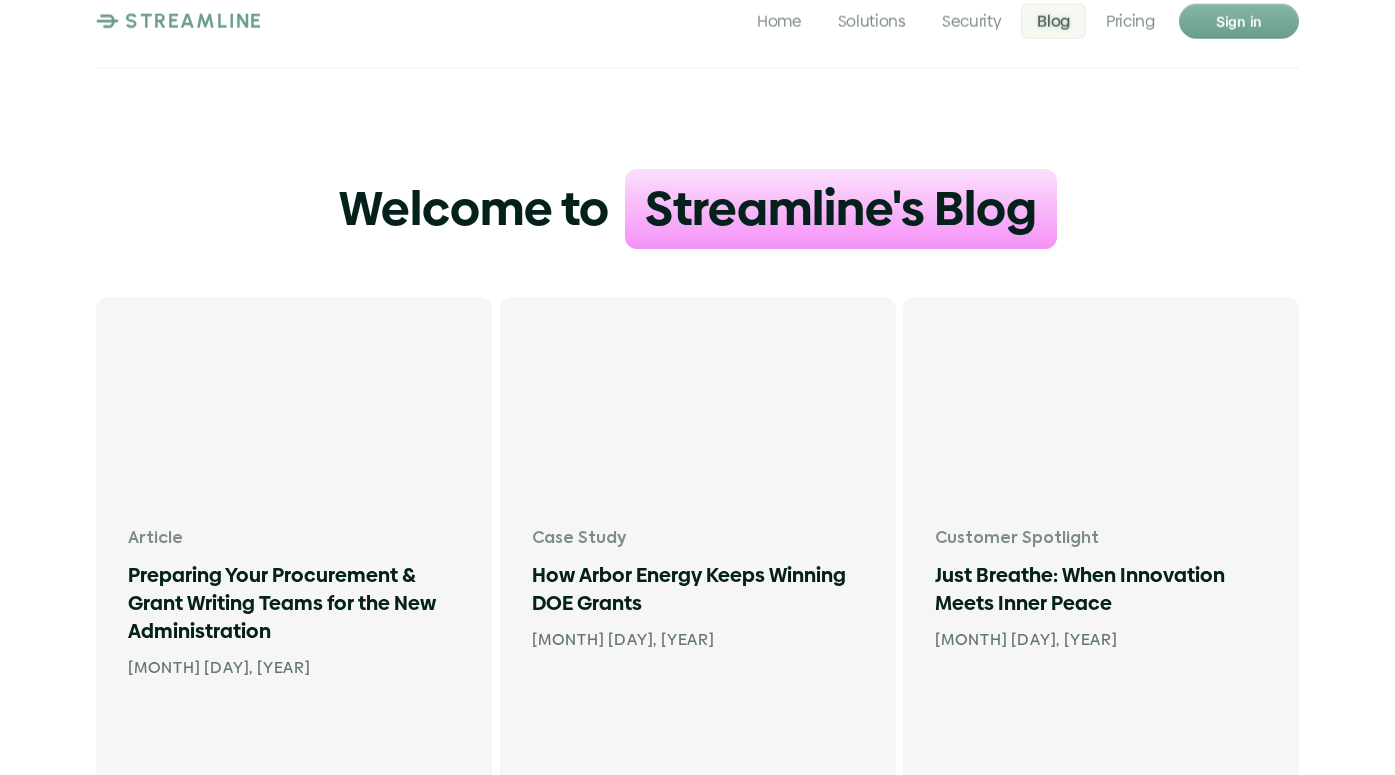 scroll, scrollTop: 0, scrollLeft: 0, axis: both 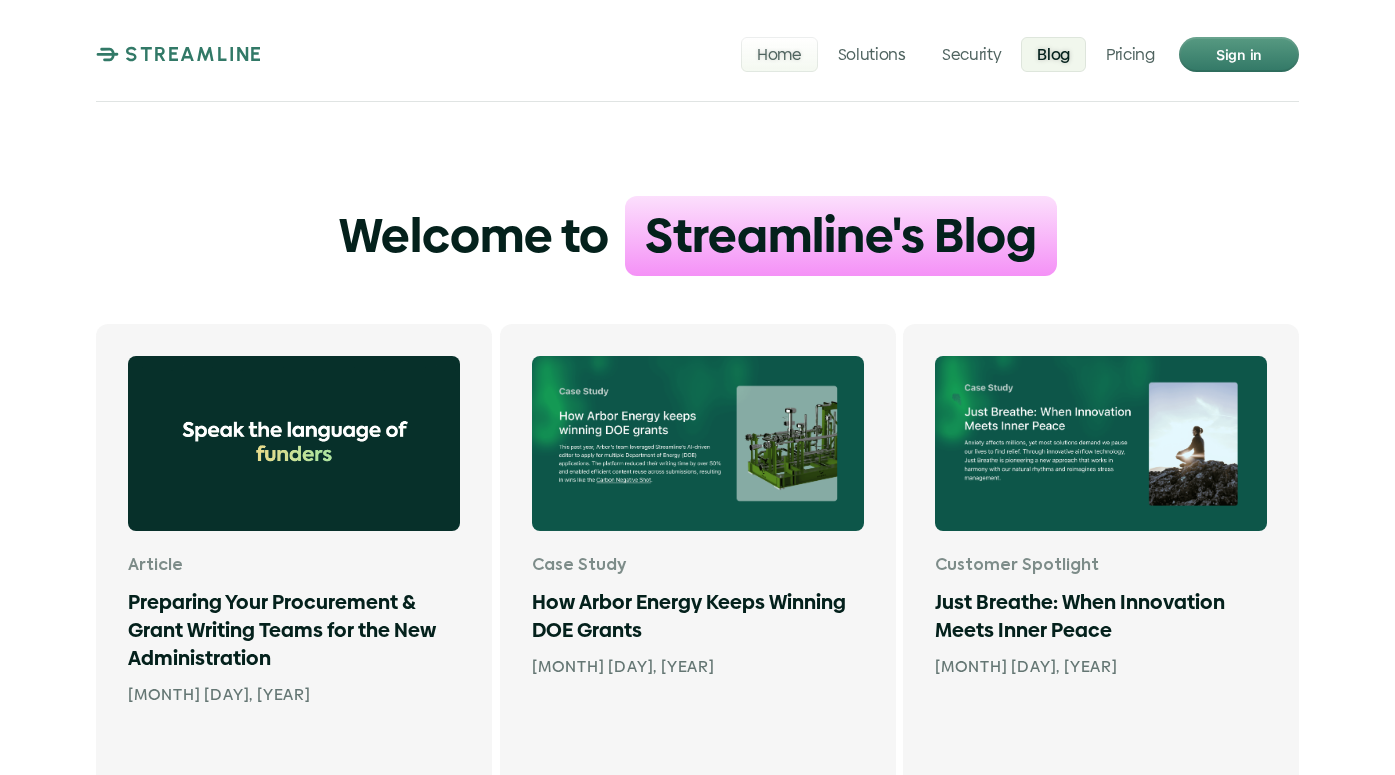 click on "Home" at bounding box center [779, 53] 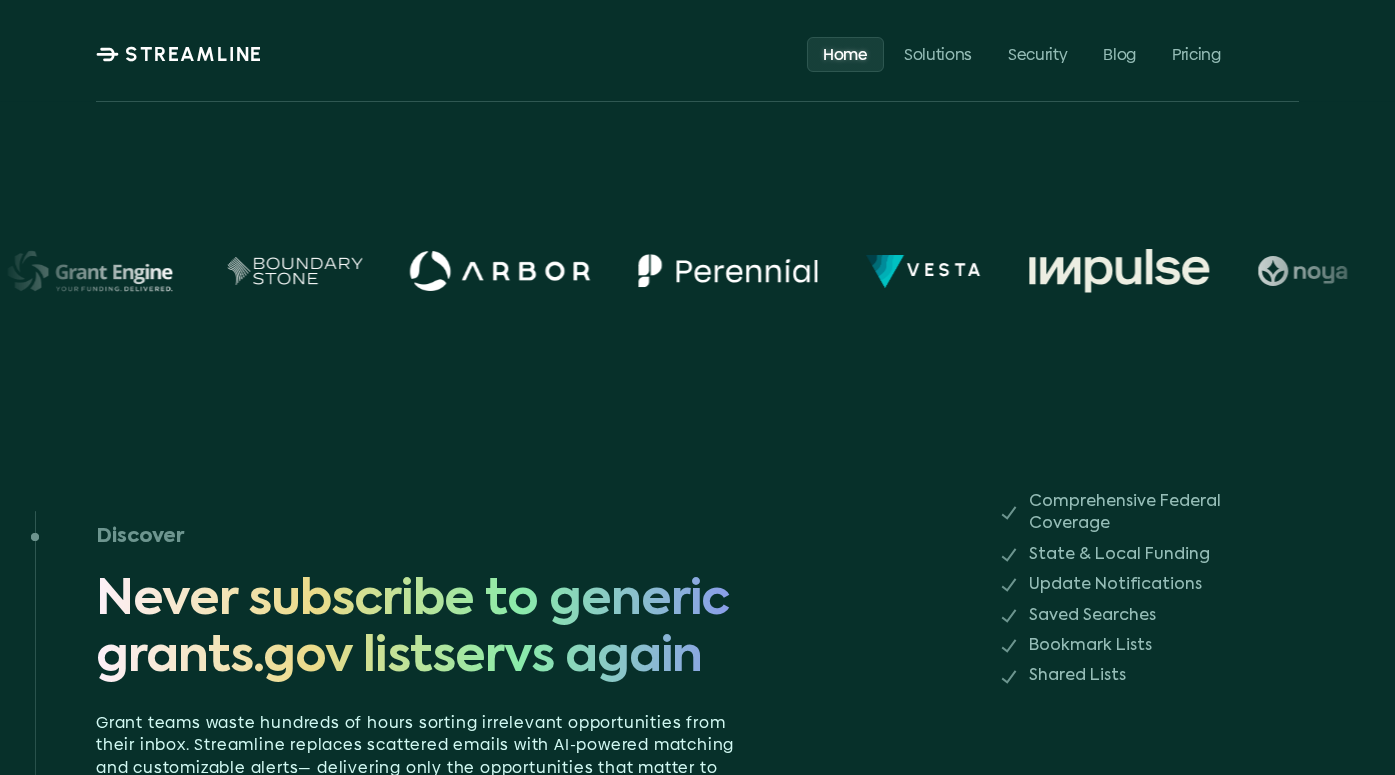 scroll, scrollTop: 859, scrollLeft: 0, axis: vertical 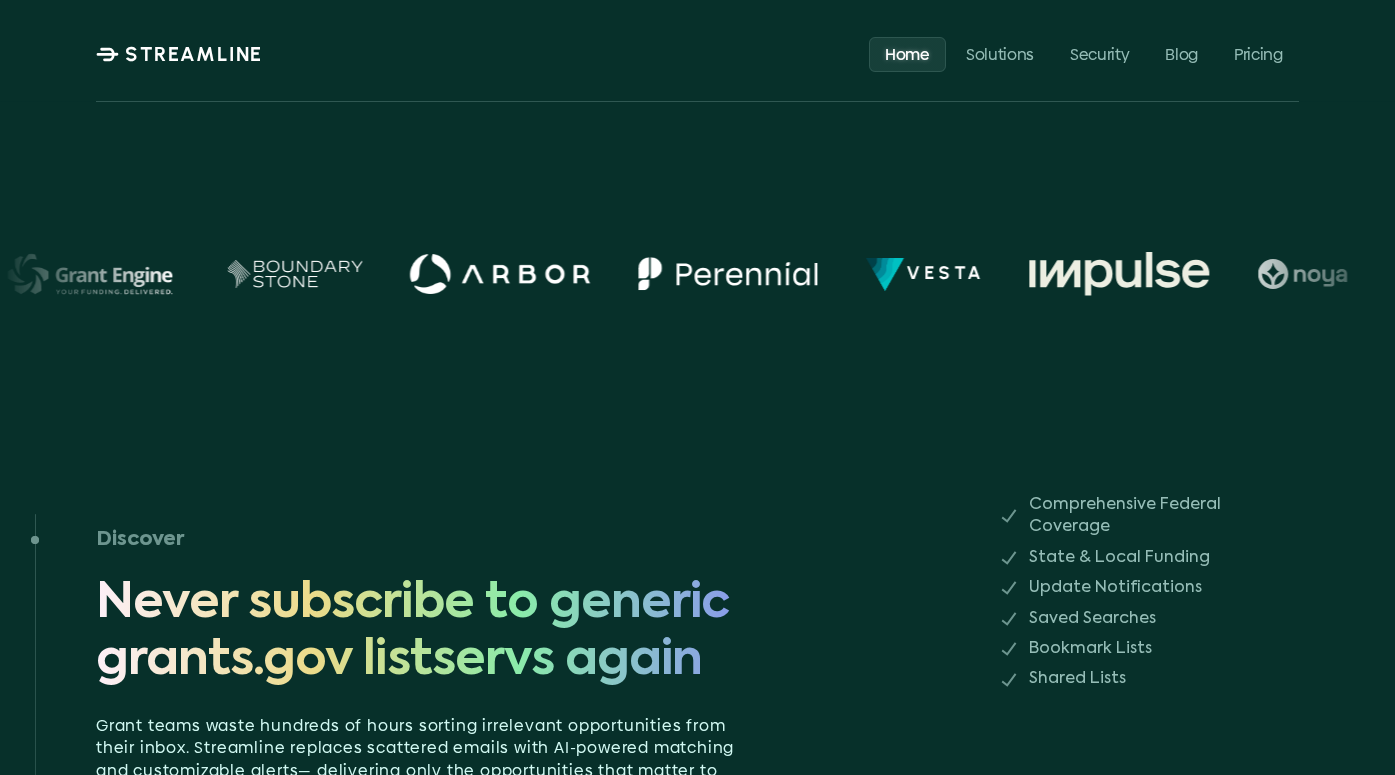 drag, startPoint x: 882, startPoint y: 268, endPoint x: 1391, endPoint y: 281, distance: 509.166 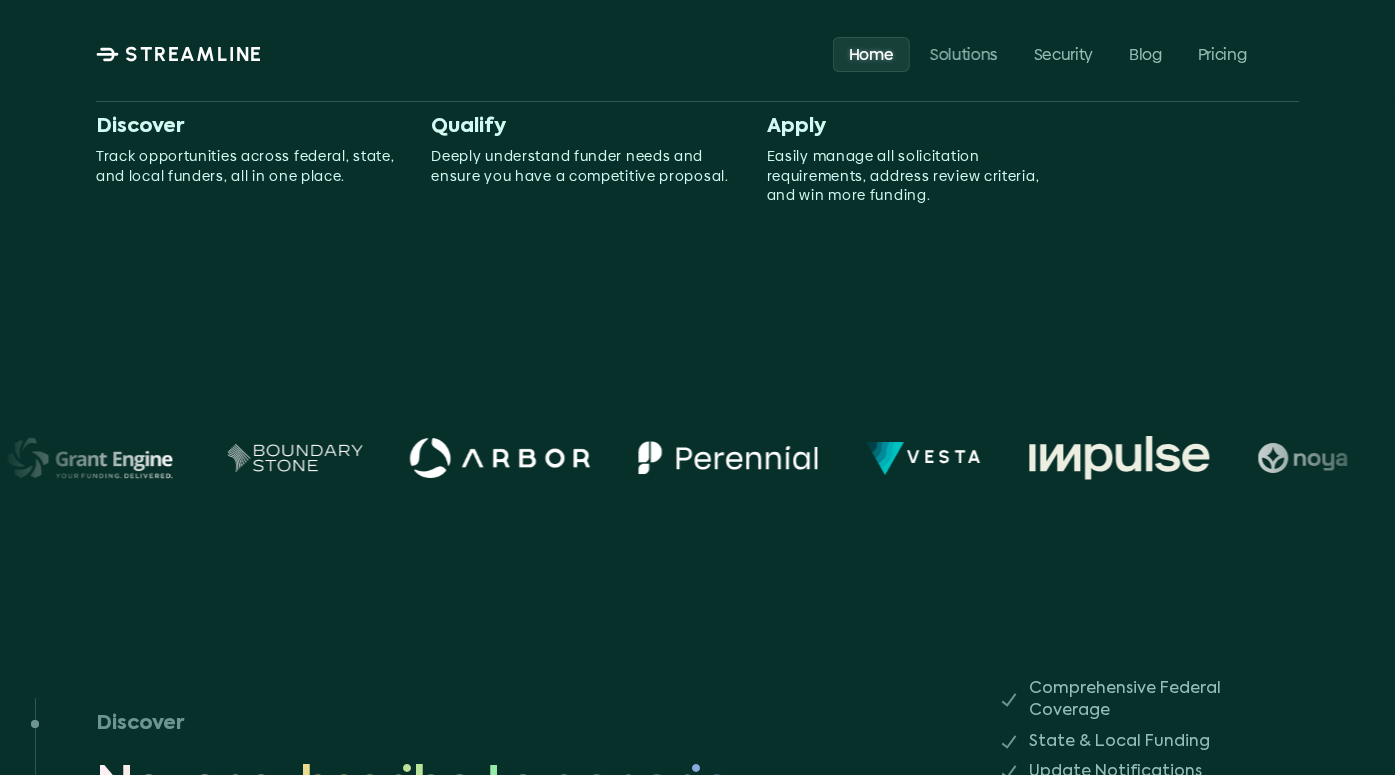 scroll, scrollTop: 527, scrollLeft: 0, axis: vertical 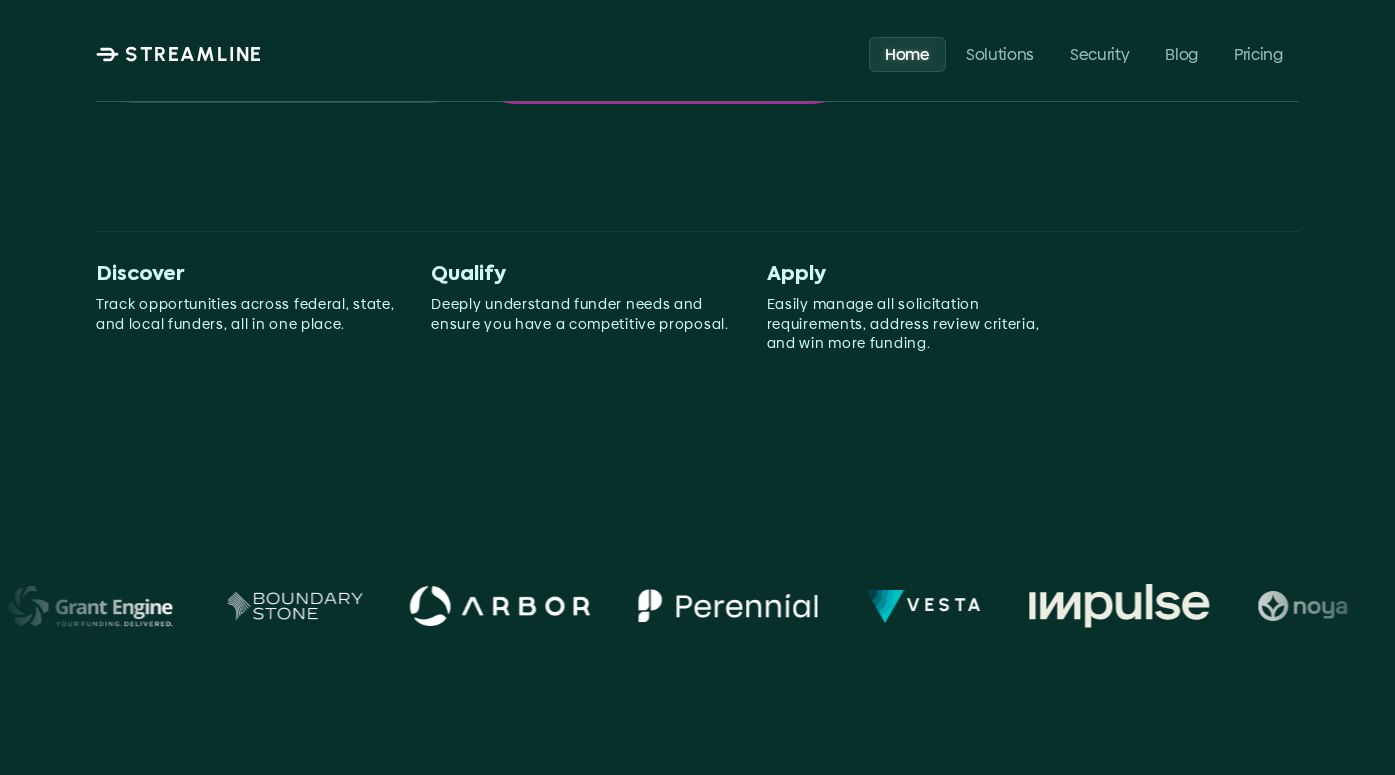 drag, startPoint x: 1276, startPoint y: 605, endPoint x: 1385, endPoint y: 607, distance: 109.01835 